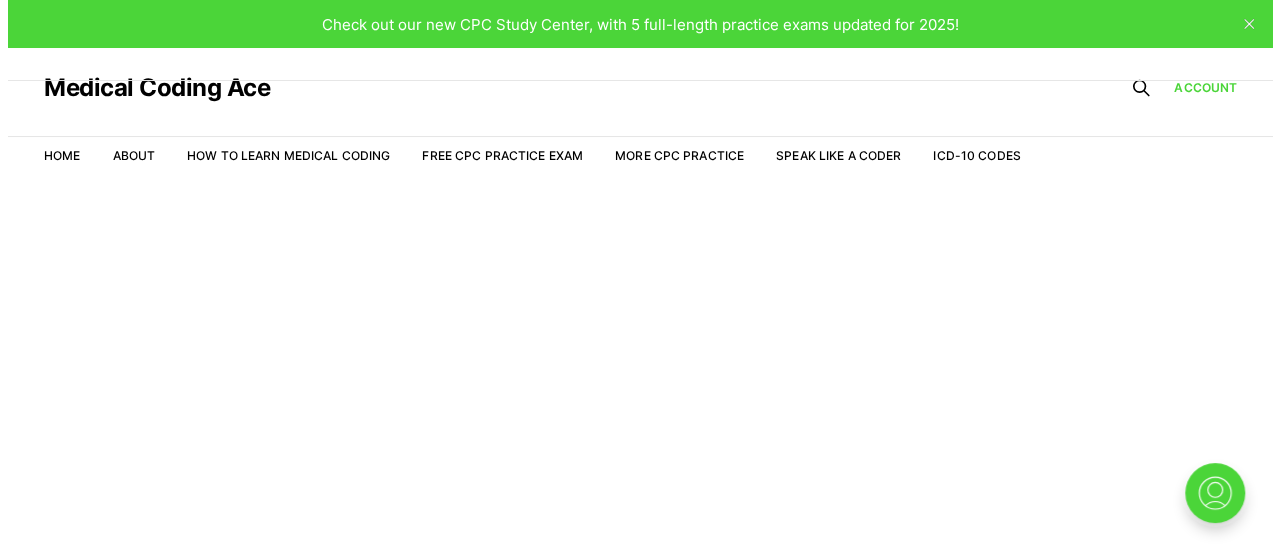 scroll, scrollTop: 48, scrollLeft: 0, axis: vertical 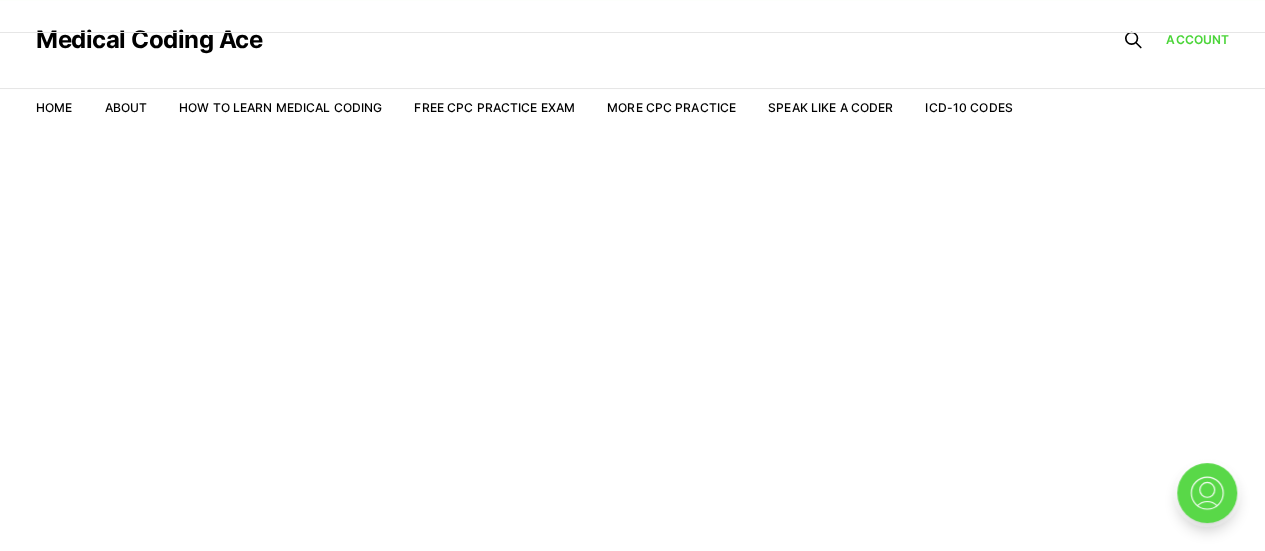 click at bounding box center [1207, 493] 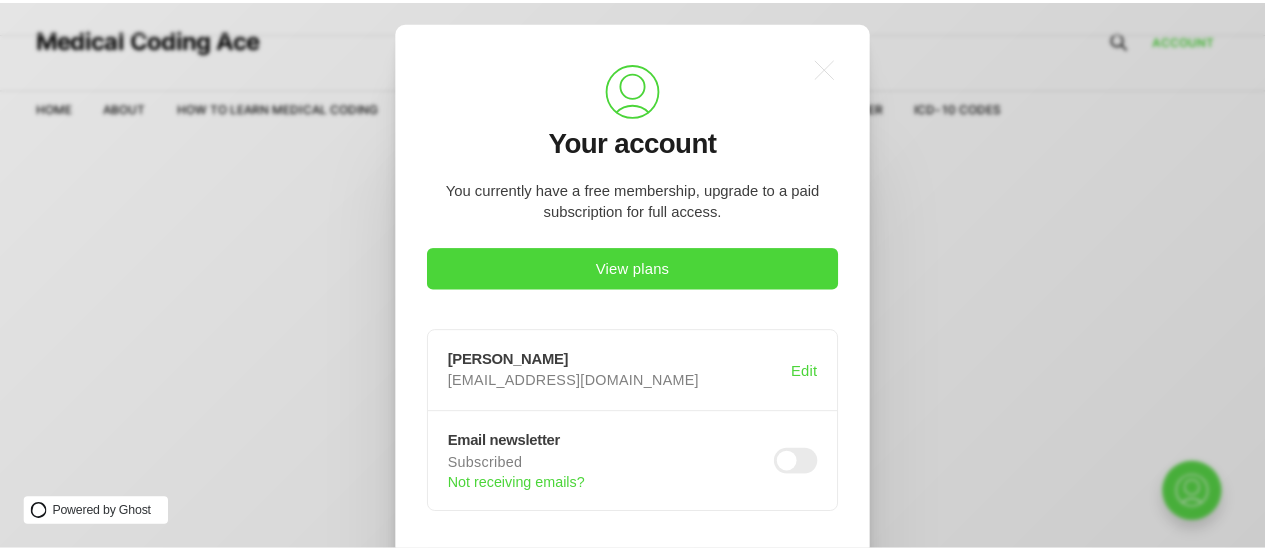 scroll, scrollTop: 0, scrollLeft: 0, axis: both 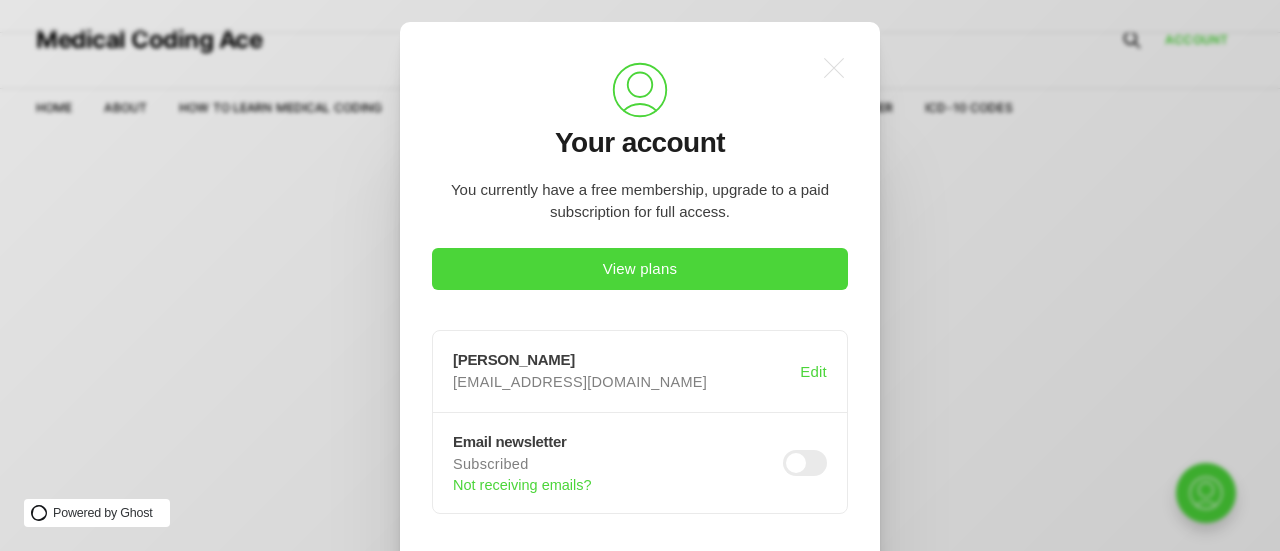 click on ".a{fill:none;stroke:currentColor;stroke-linecap:round;stroke-linejoin:round;stroke-width:1.2px !important;} .cls-1{fill:none;stroke:currentColor;stroke-linecap:round;stroke-linejoin:round;stroke-width:0.8px;} Your account You currently have a free membership, upgrade to a paid subscription for full access. View plans Michele Durnin Mimidurnin53@gmail.com Edit Email newsletter Subscribed   Not receiving emails? Sign out Contact support" at bounding box center (655, 275) 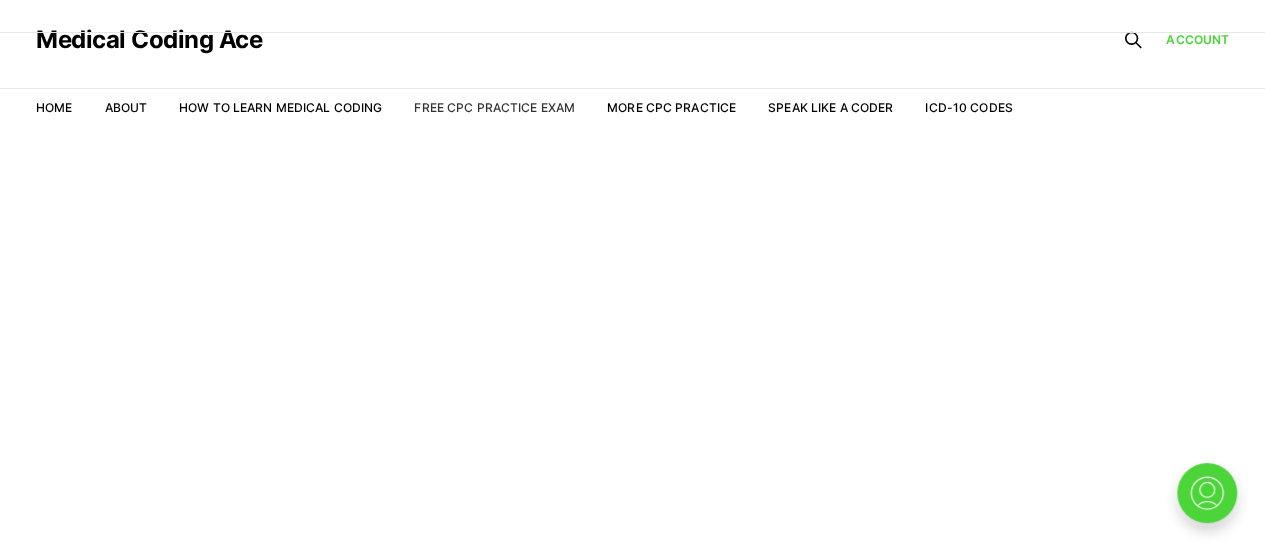 click on "Free CPC Practice Exam" at bounding box center [494, 107] 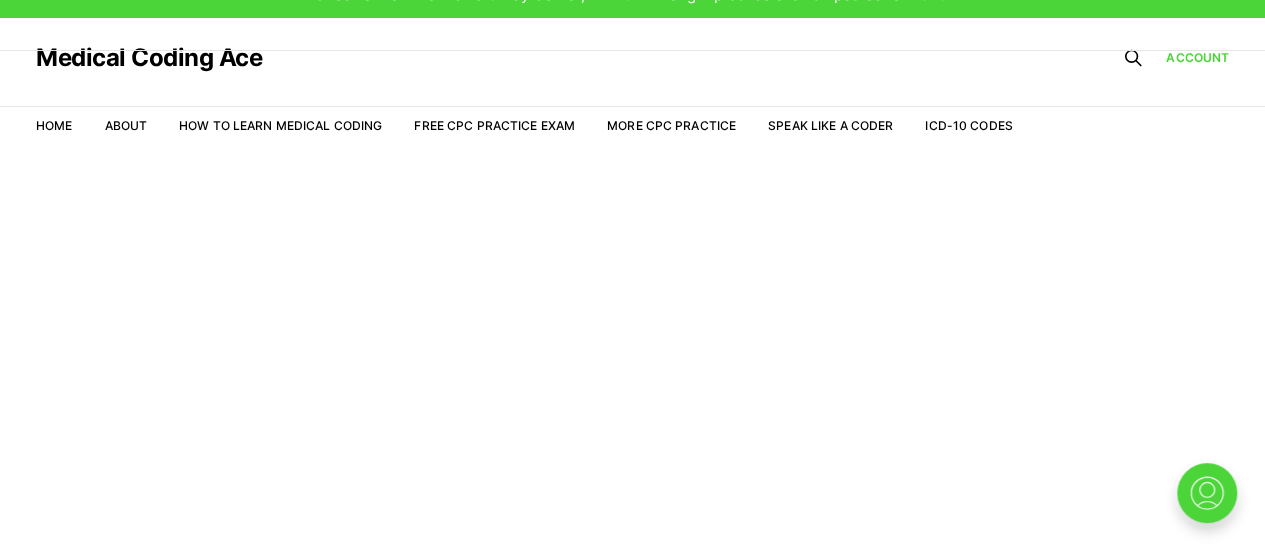 scroll, scrollTop: 0, scrollLeft: 0, axis: both 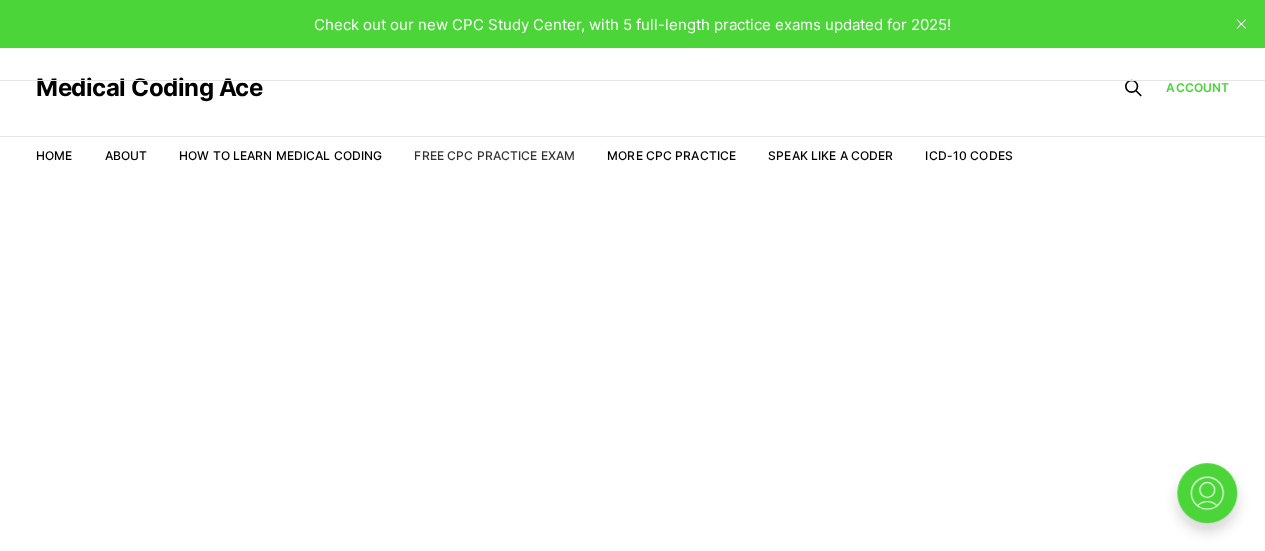 click on "Free CPC Practice Exam" at bounding box center (494, 155) 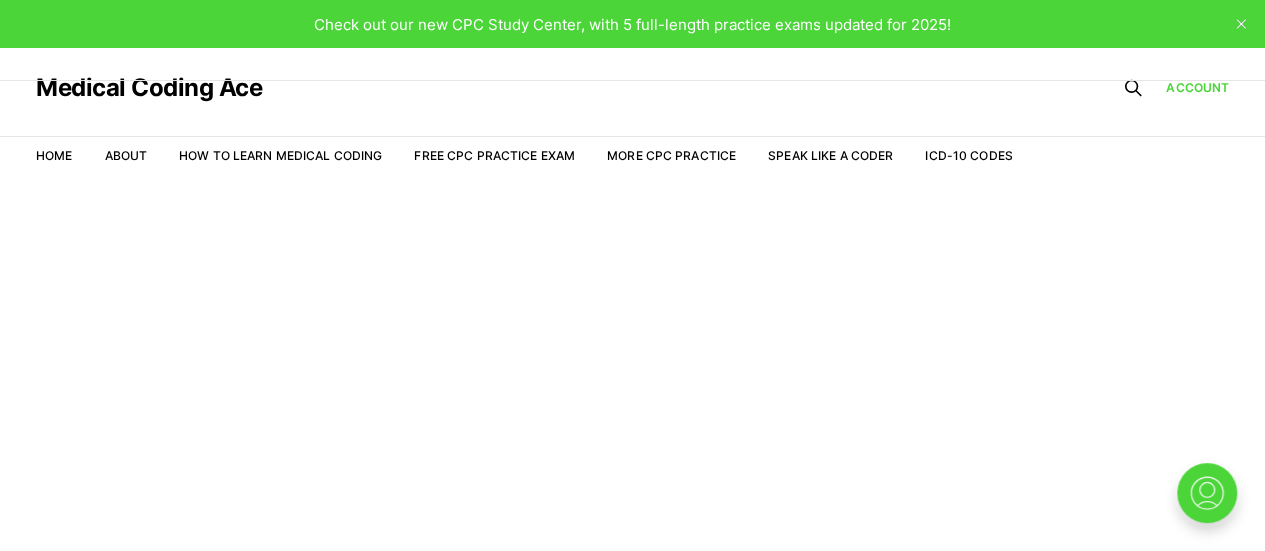 scroll, scrollTop: 0, scrollLeft: 0, axis: both 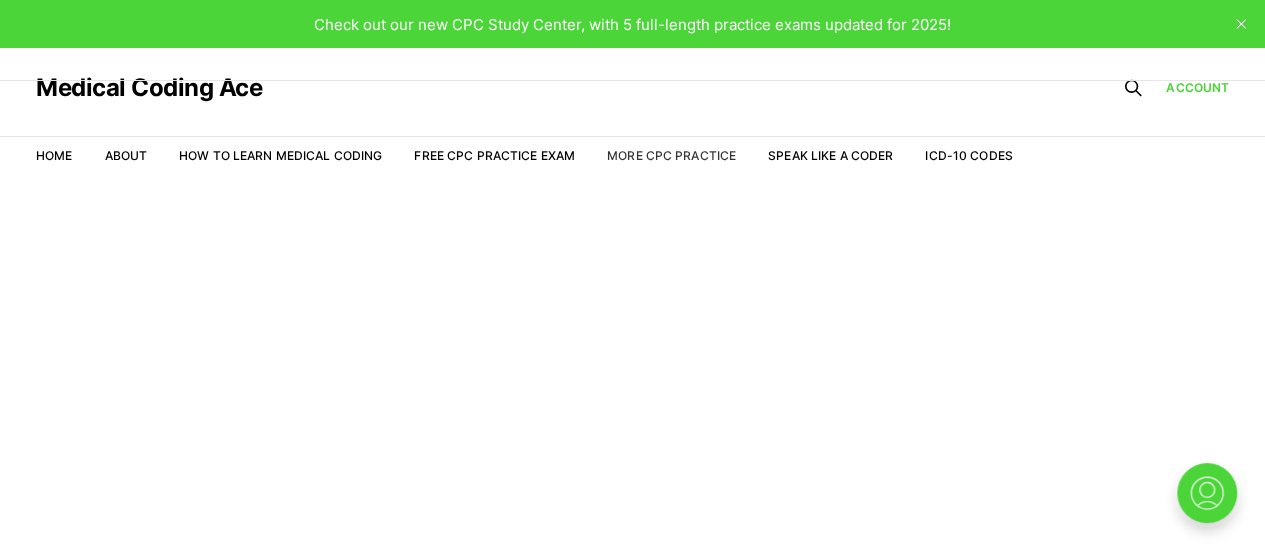 click on "More CPC Practice" at bounding box center (671, 155) 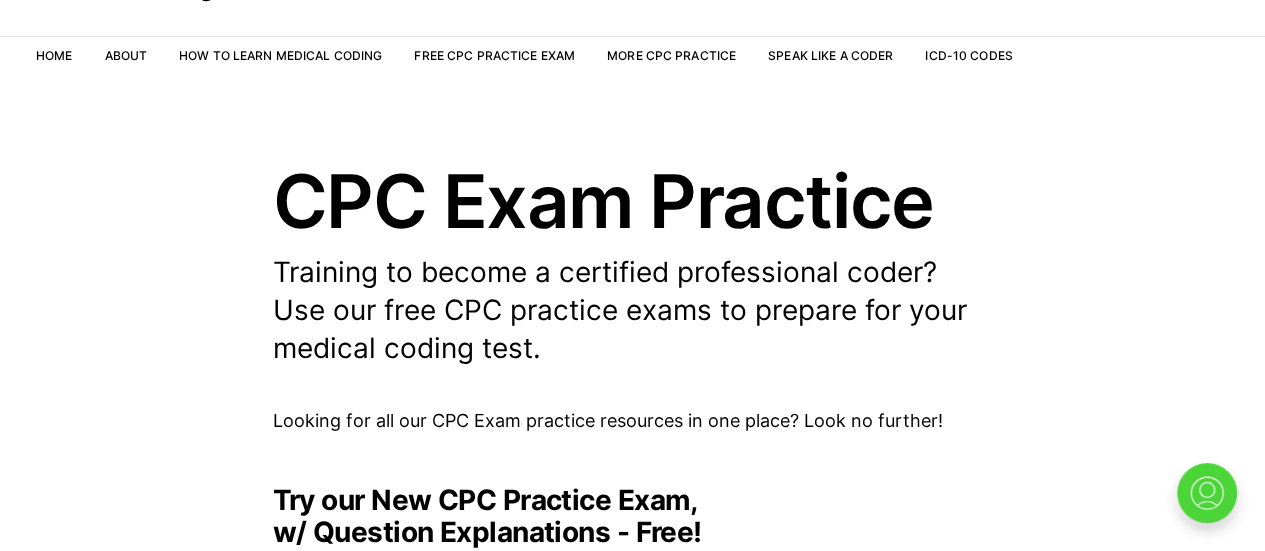 scroll, scrollTop: 0, scrollLeft: 0, axis: both 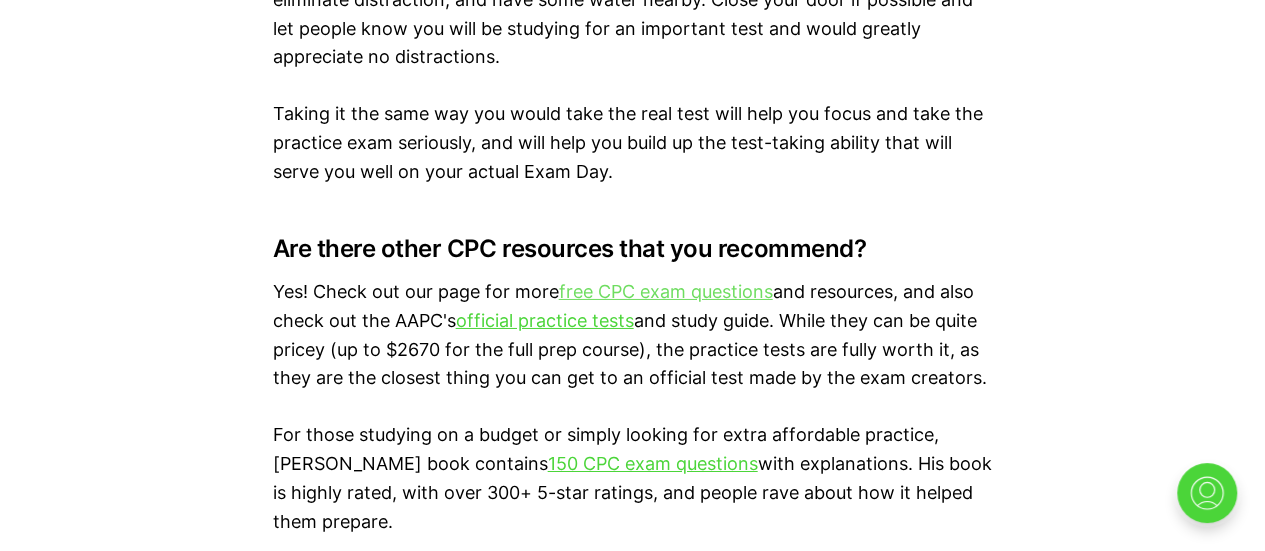 click on "free CPC exam questions" at bounding box center (666, 291) 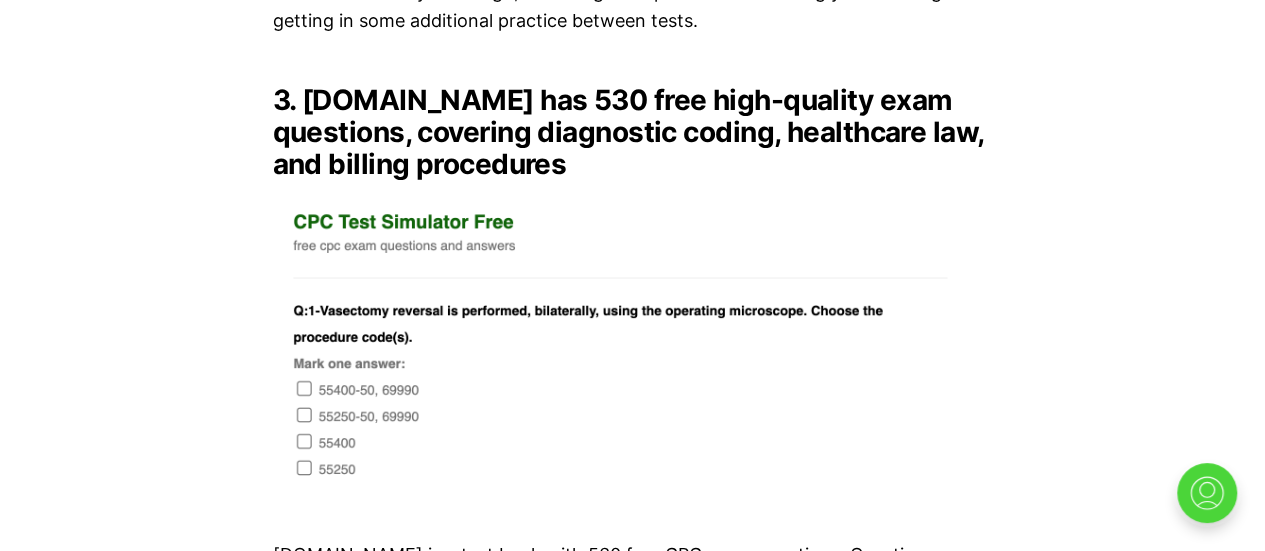 scroll, scrollTop: 4600, scrollLeft: 0, axis: vertical 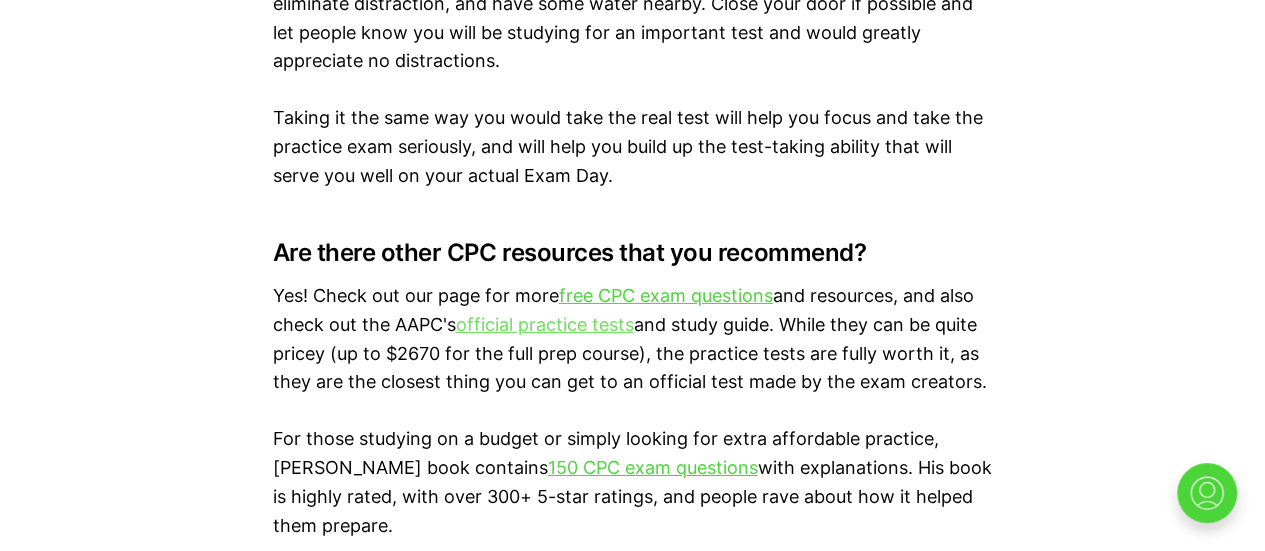 click on "official practice tests" at bounding box center [545, 324] 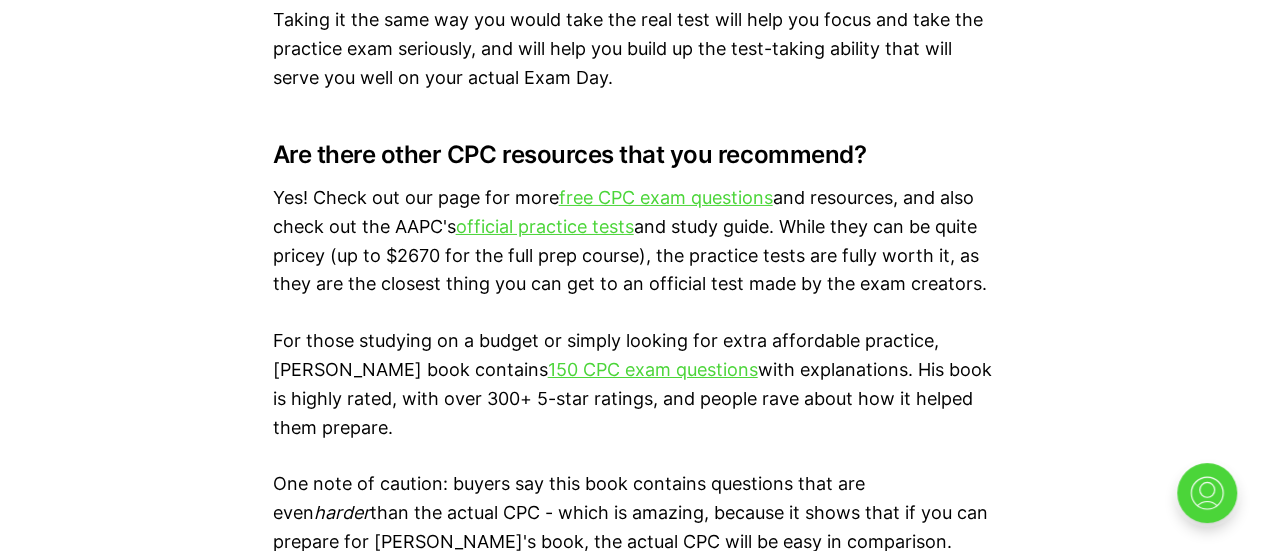 scroll, scrollTop: 3494, scrollLeft: 0, axis: vertical 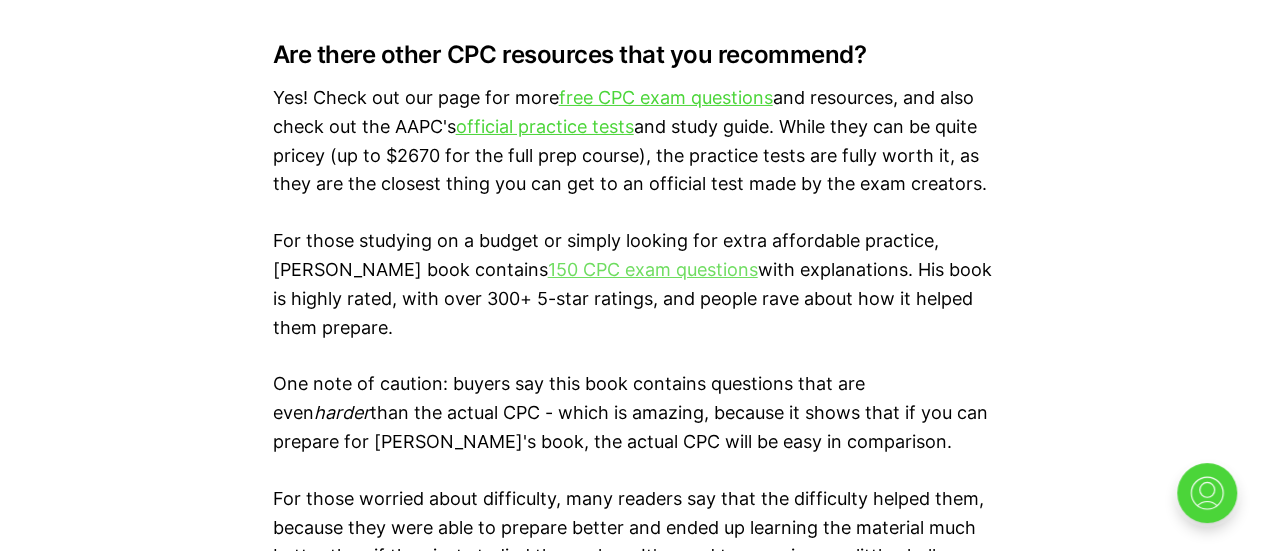 click on "150 CPC exam questions" at bounding box center (653, 269) 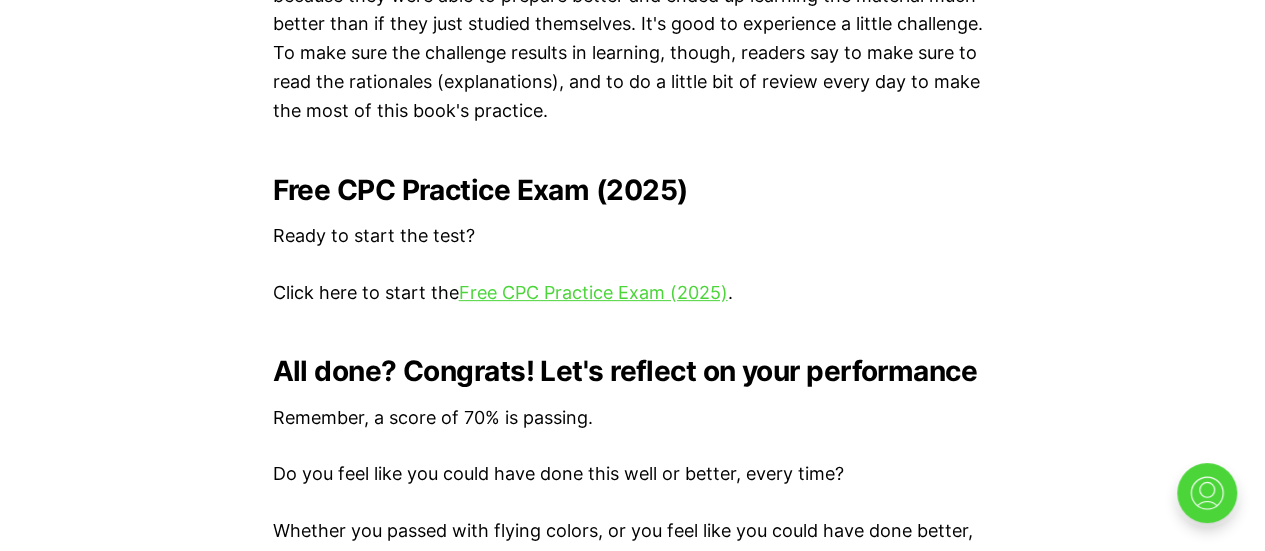 scroll, scrollTop: 4042, scrollLeft: 0, axis: vertical 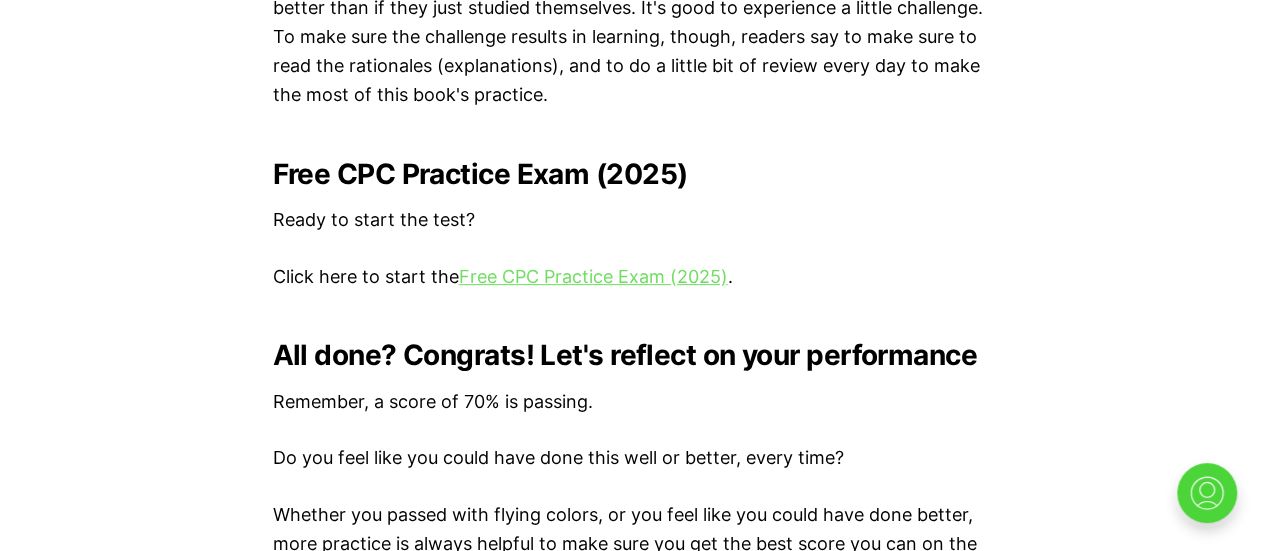 click on "Free CPC Practice Exam (2025)" at bounding box center (593, 276) 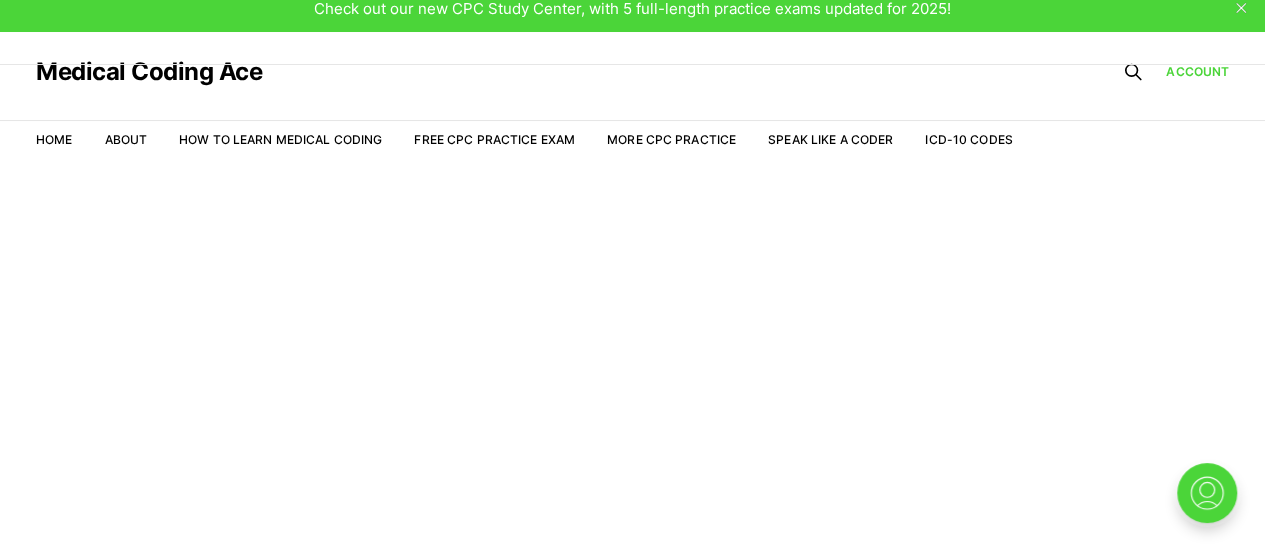 scroll, scrollTop: 0, scrollLeft: 0, axis: both 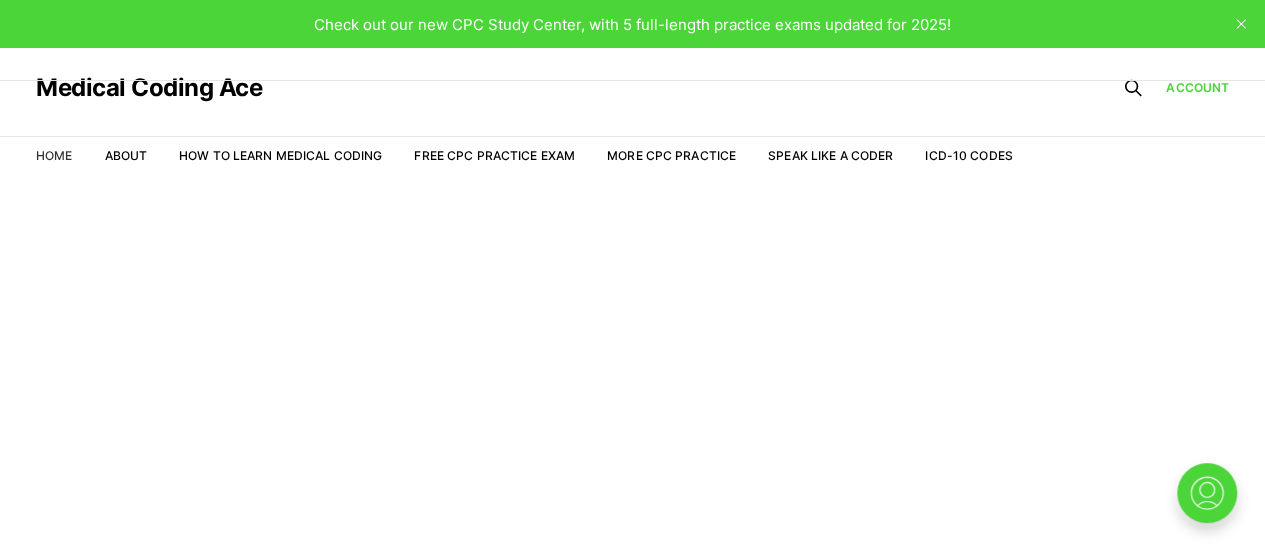 click on "Home" at bounding box center [54, 155] 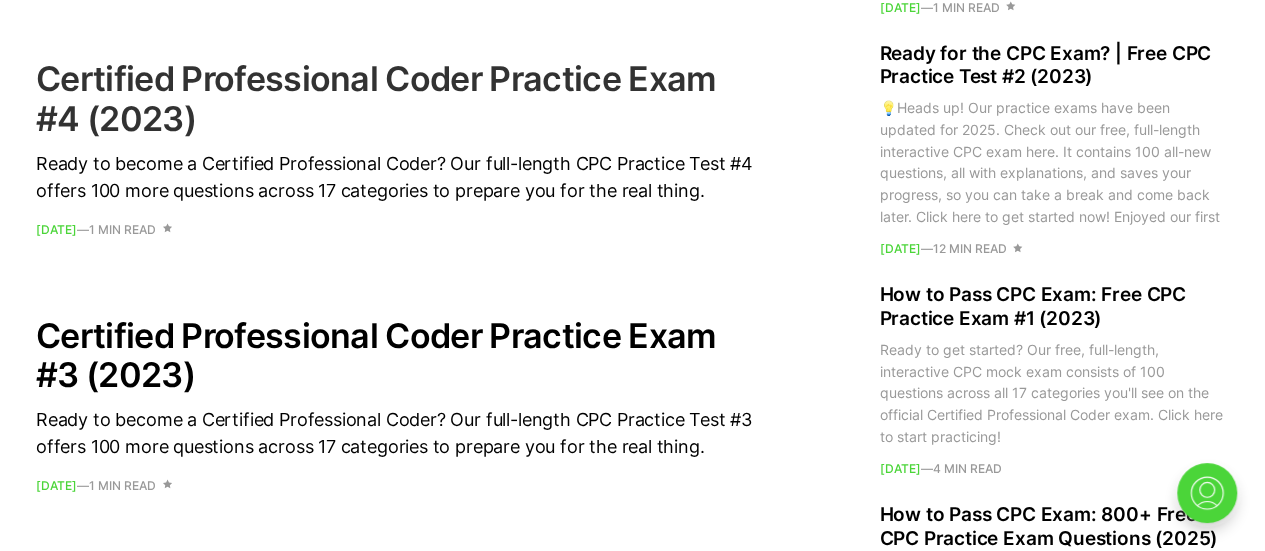 scroll, scrollTop: 2000, scrollLeft: 0, axis: vertical 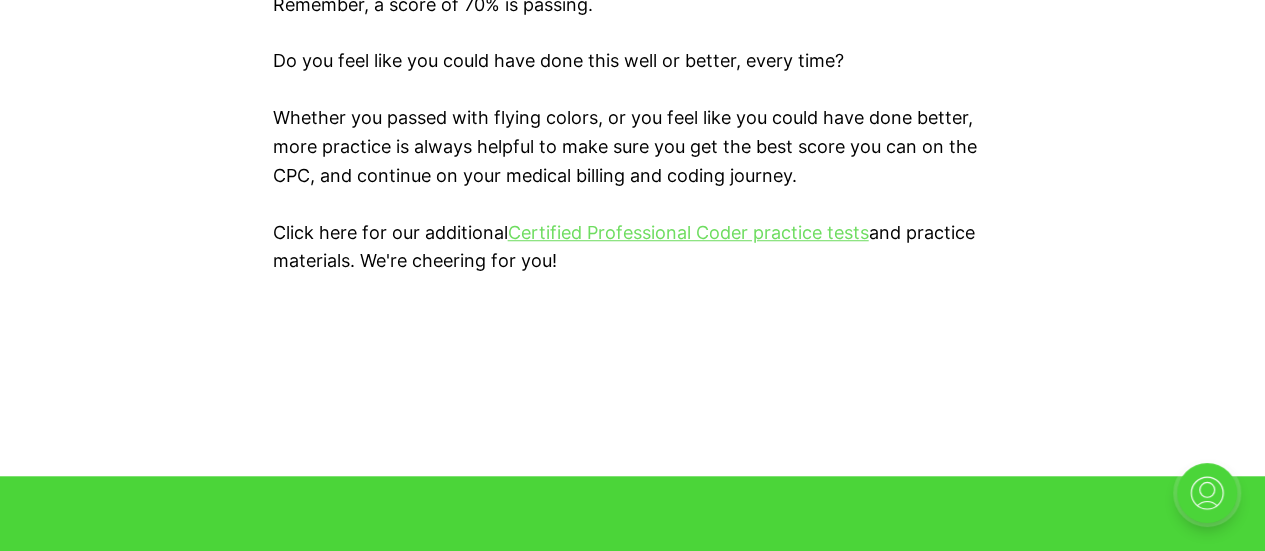 click on "Certified Professional Coder practice tests" at bounding box center [688, 232] 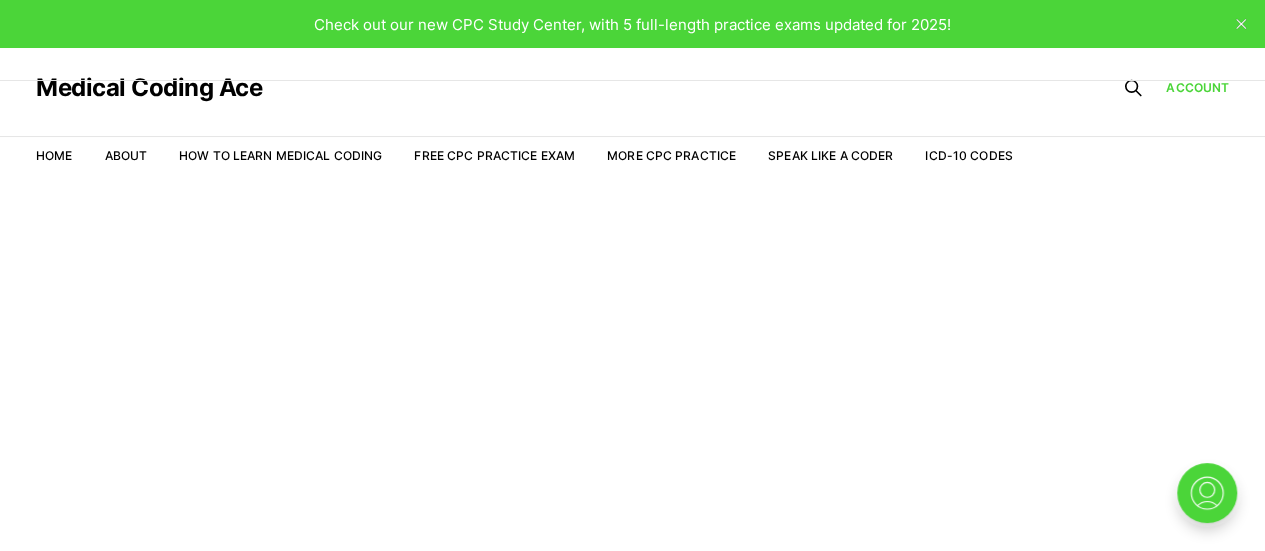 scroll, scrollTop: 0, scrollLeft: 0, axis: both 